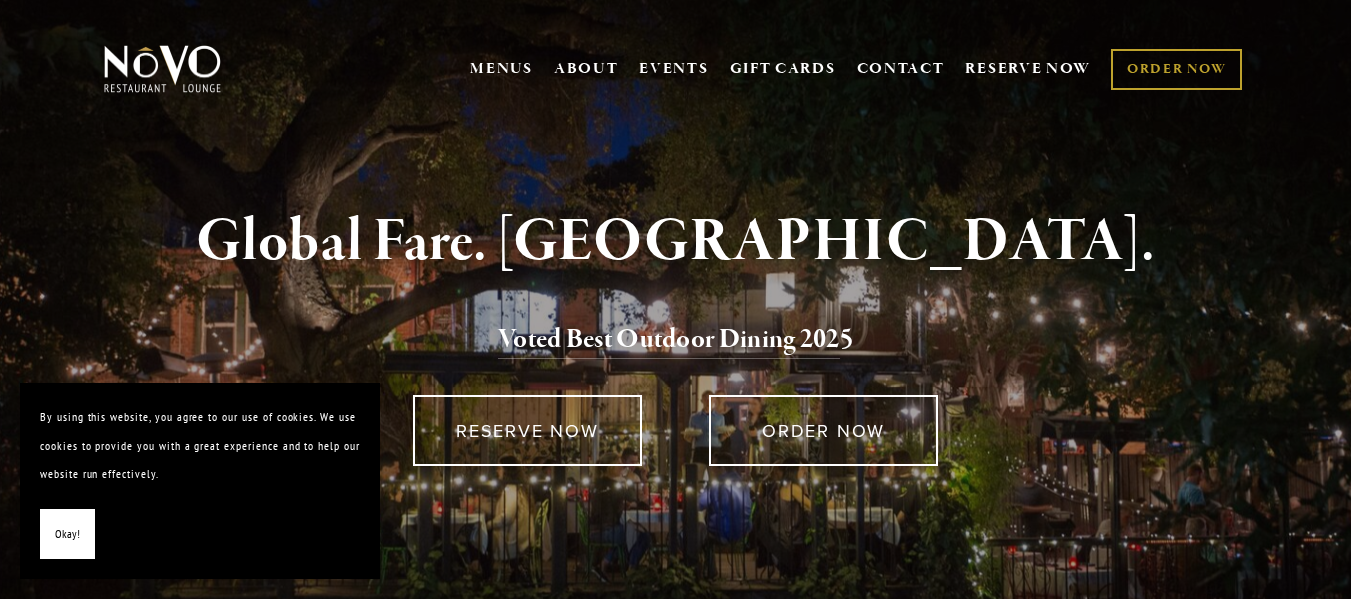 scroll, scrollTop: 0, scrollLeft: 0, axis: both 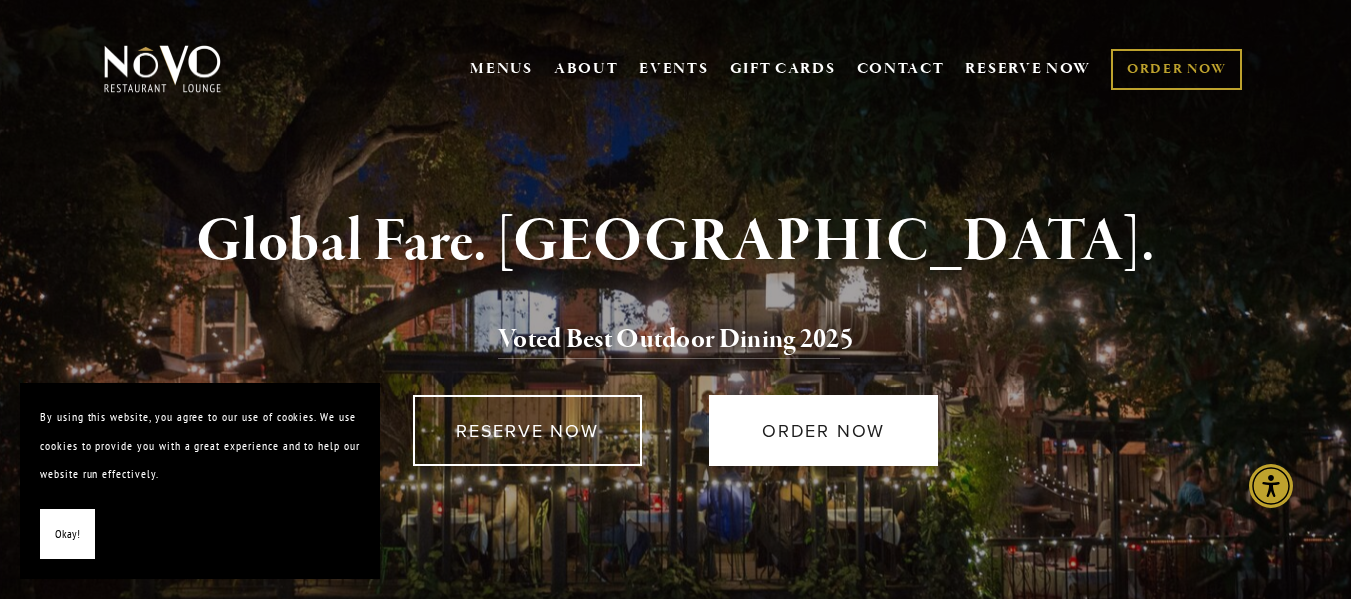 click on "ORDER NOW" at bounding box center [823, 430] 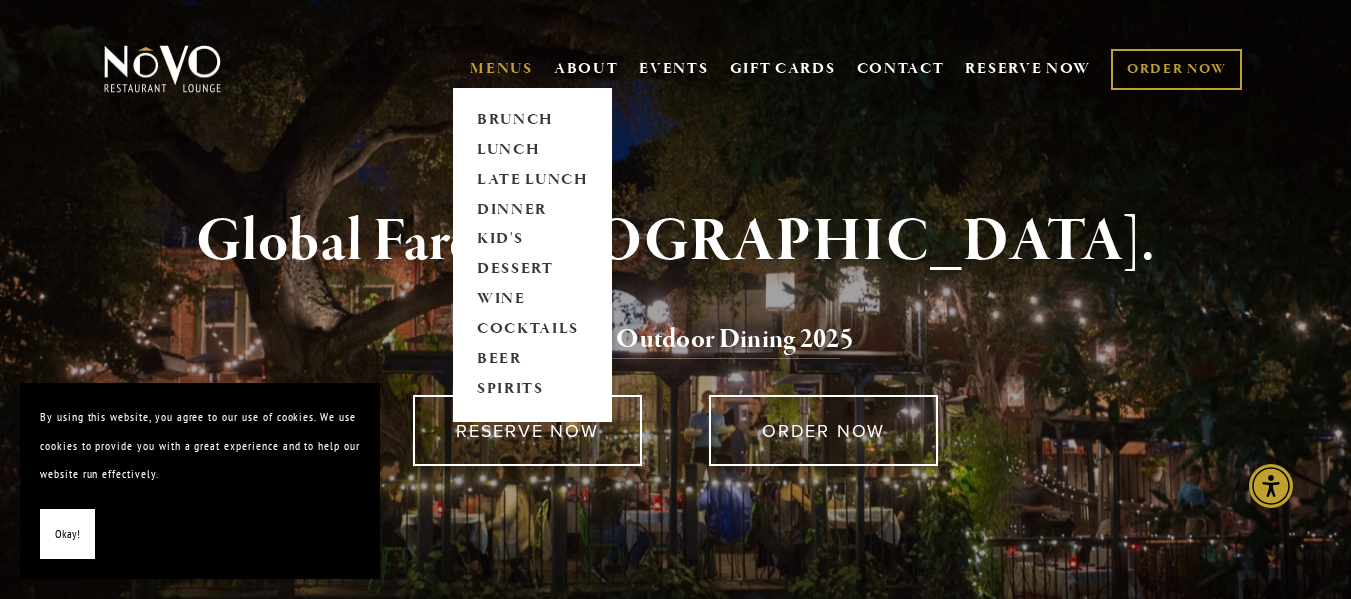 click on "MENUS" at bounding box center [501, 69] 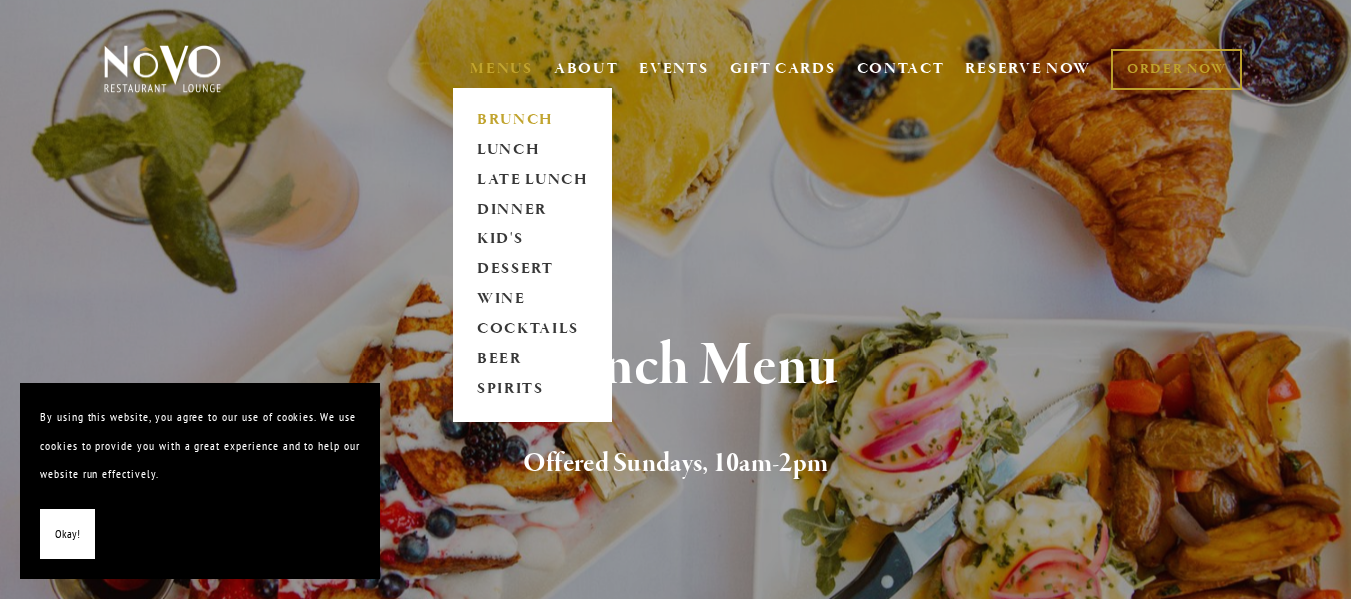 scroll, scrollTop: 0, scrollLeft: 0, axis: both 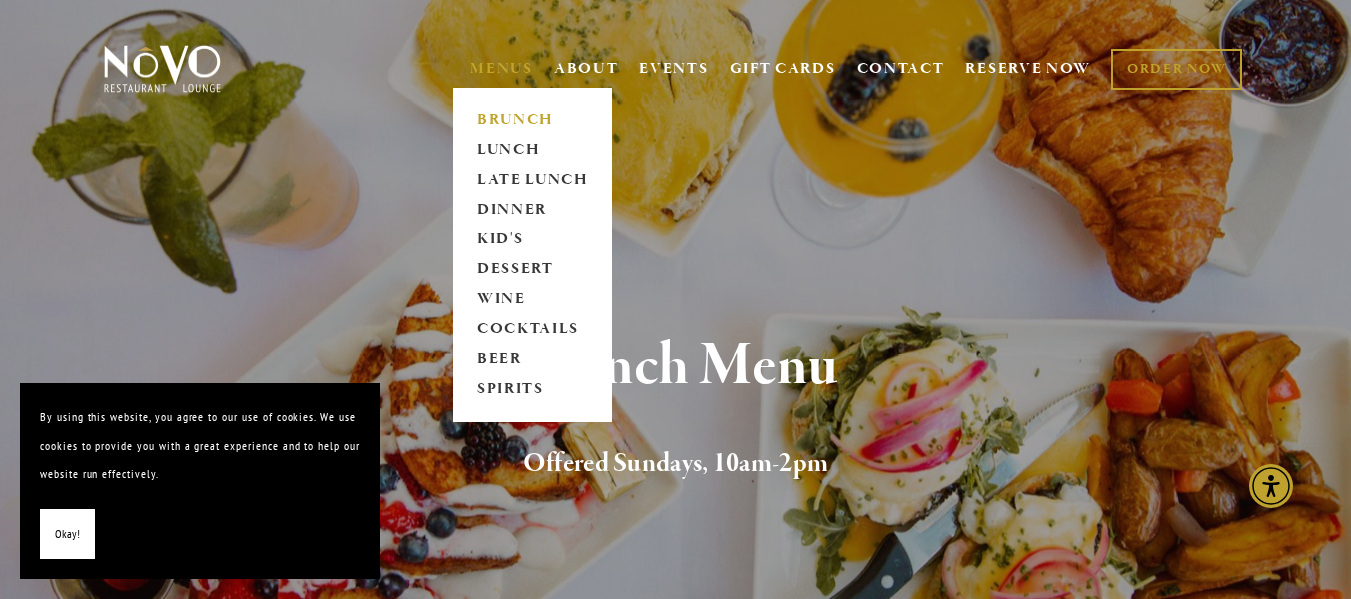 click on "BRUNCH" at bounding box center [532, 120] 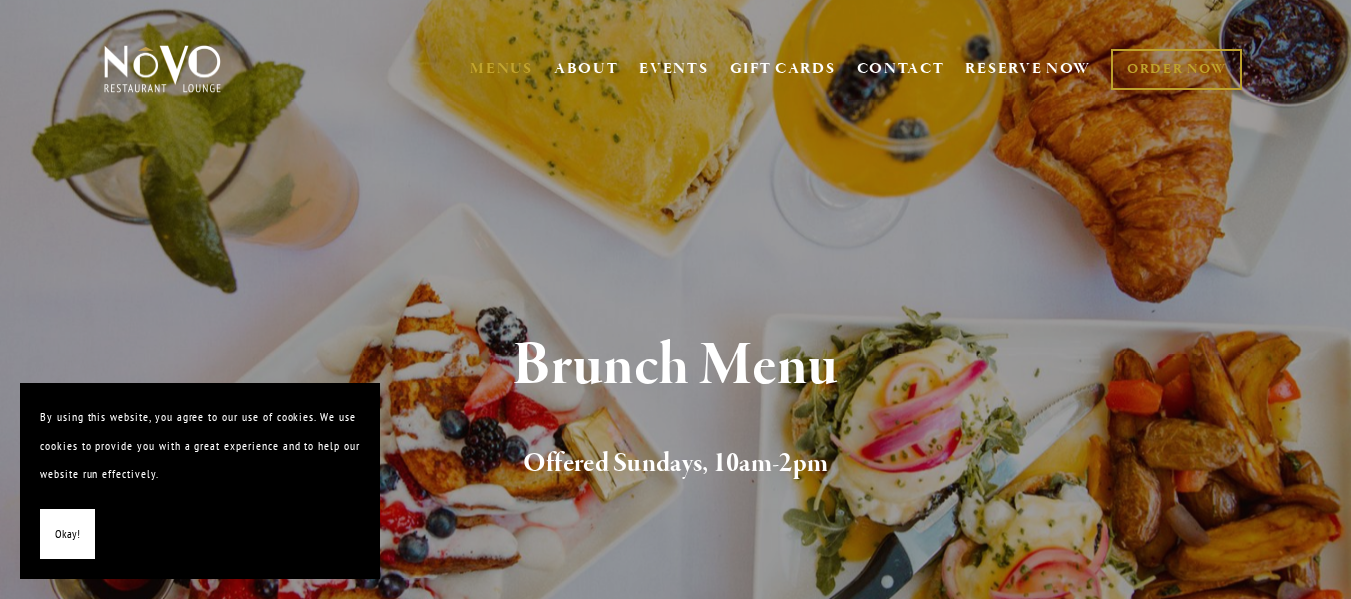scroll, scrollTop: 0, scrollLeft: 0, axis: both 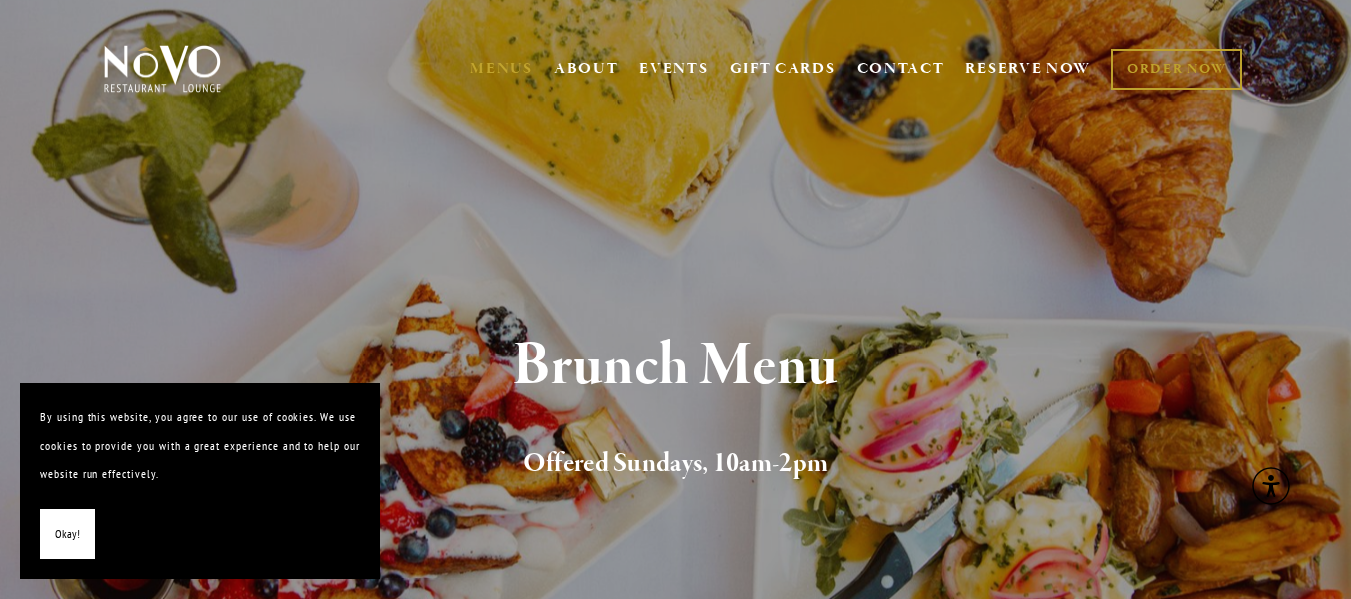 click on "Okay!" at bounding box center [67, 534] 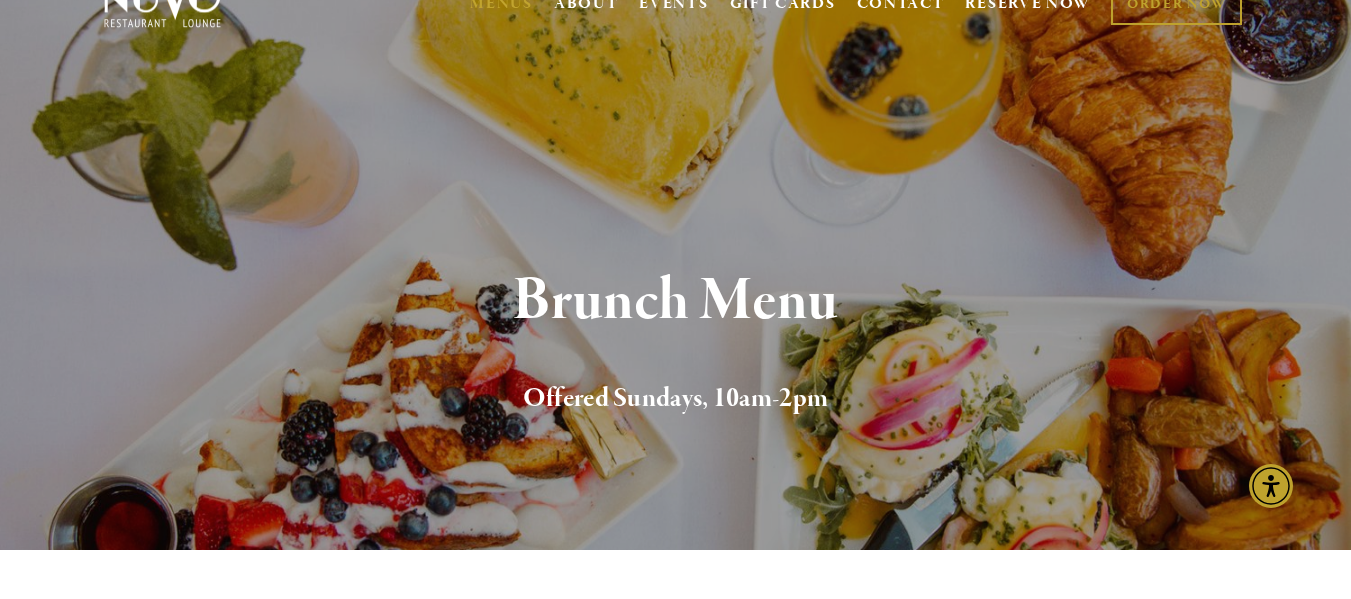 scroll, scrollTop: 0, scrollLeft: 0, axis: both 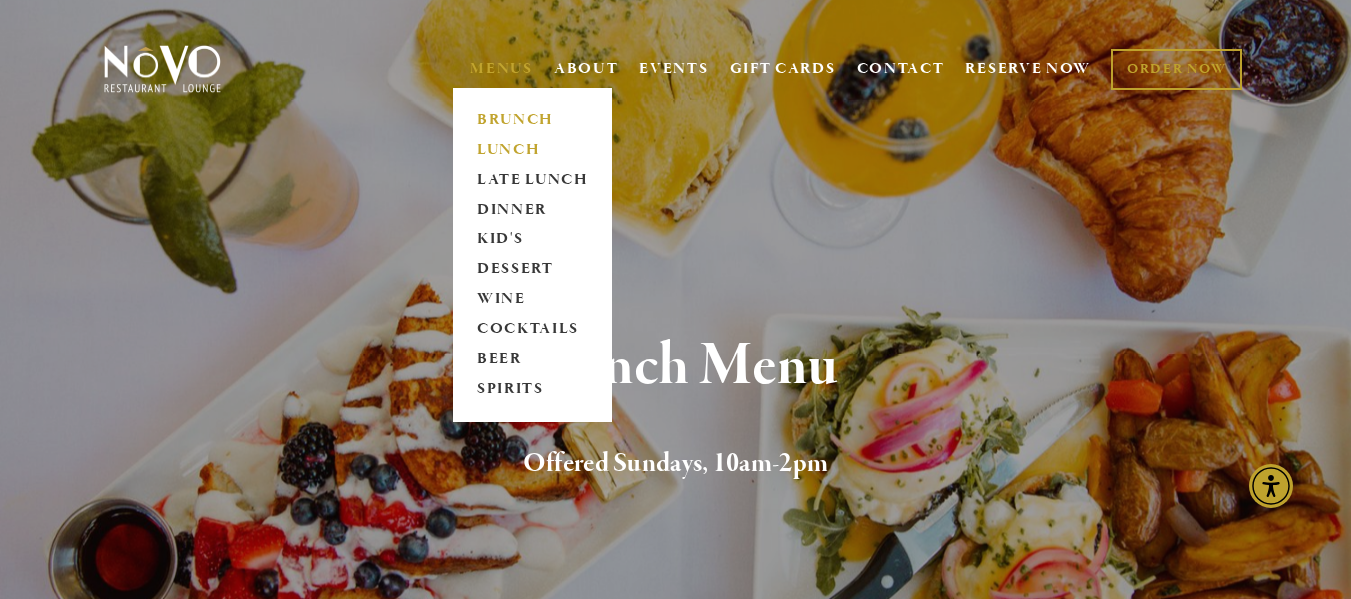 click on "LUNCH" at bounding box center (532, 150) 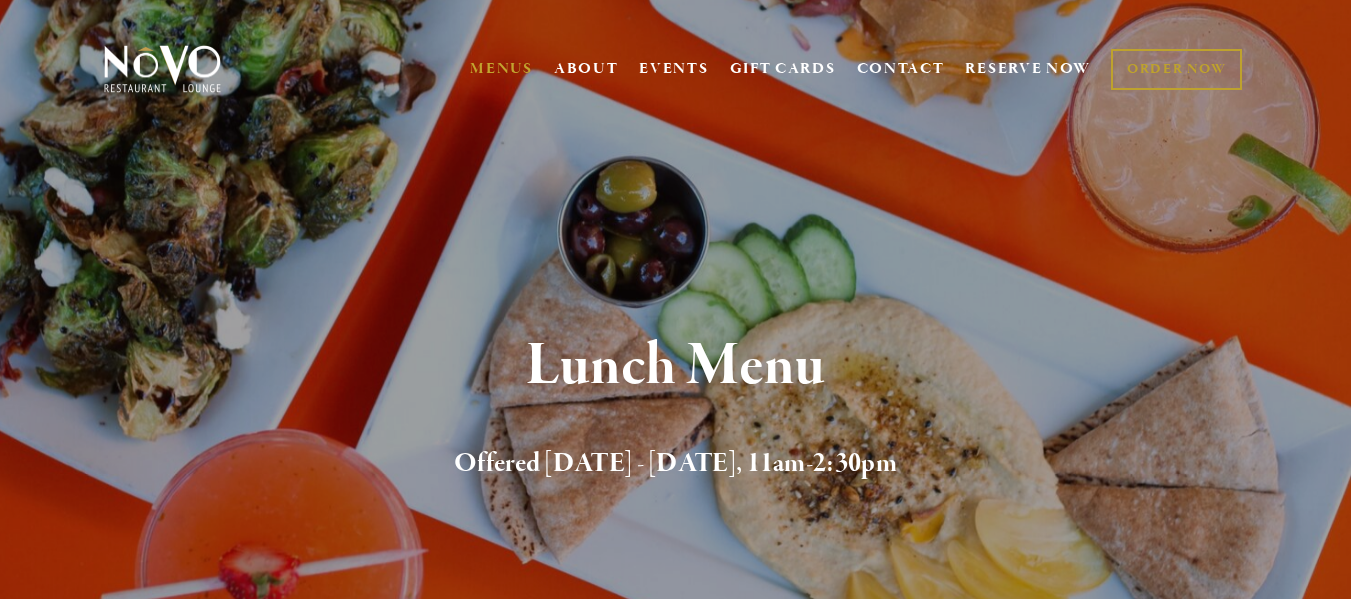 scroll, scrollTop: 0, scrollLeft: 0, axis: both 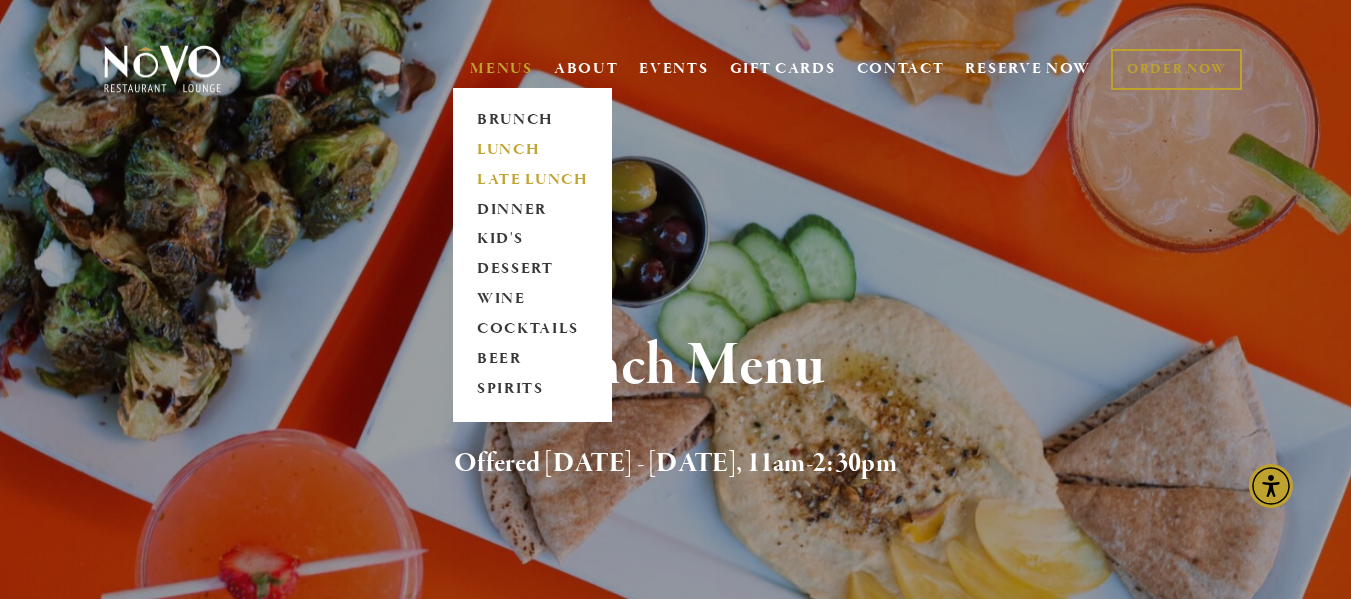 click on "LATE LUNCH" at bounding box center (532, 180) 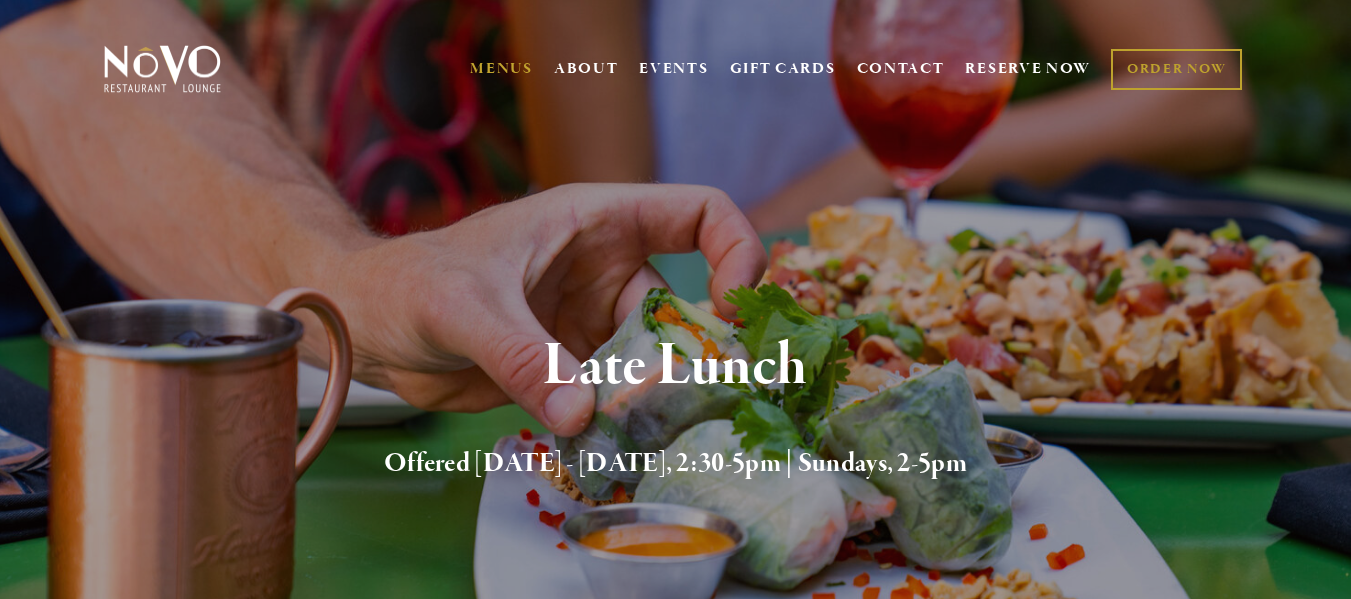 scroll, scrollTop: 0, scrollLeft: 0, axis: both 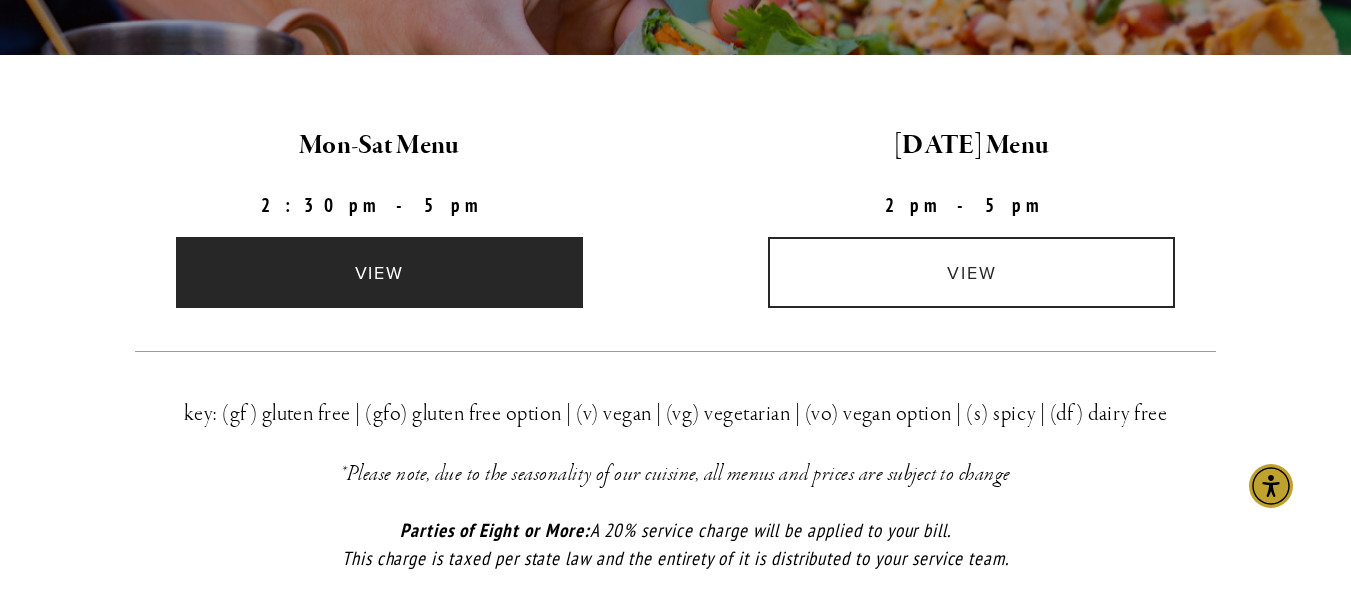 click on "view" at bounding box center (379, 272) 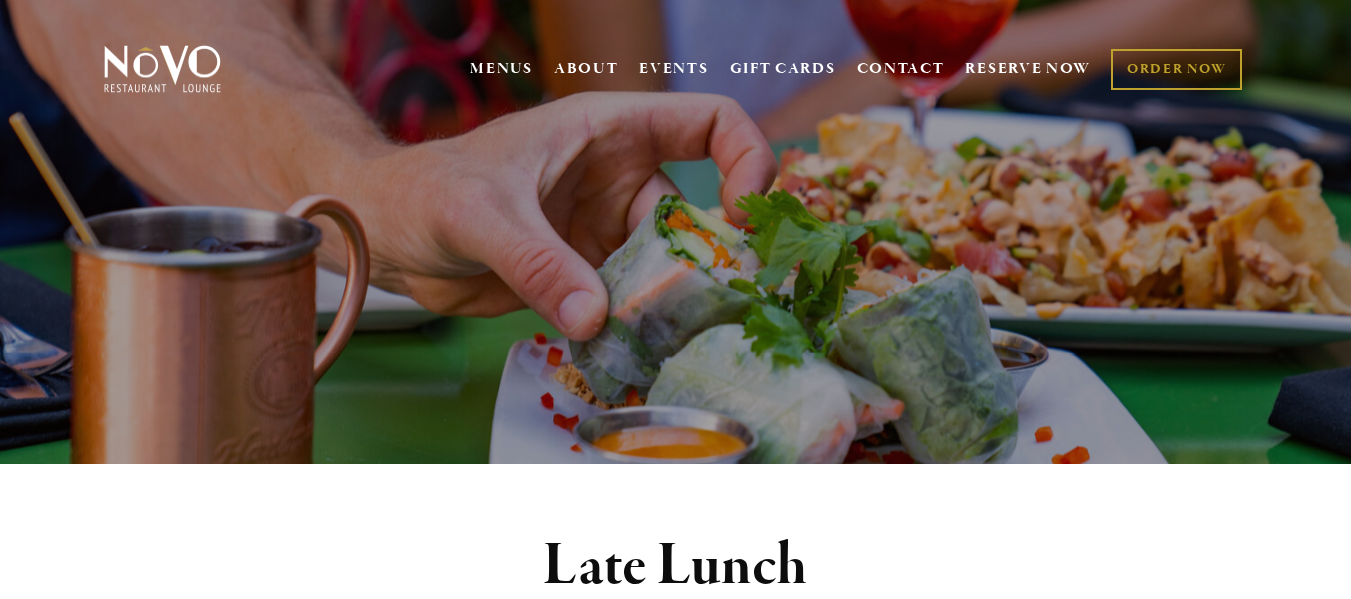 scroll, scrollTop: 0, scrollLeft: 0, axis: both 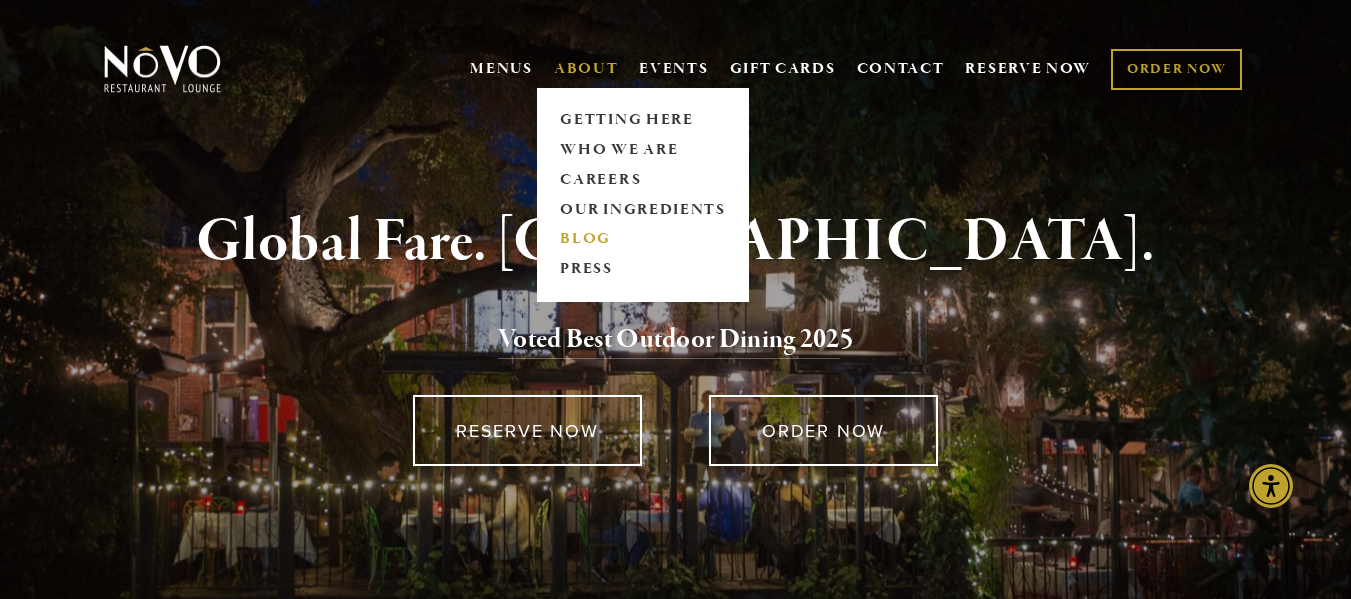 click on "BLOG" at bounding box center [643, 240] 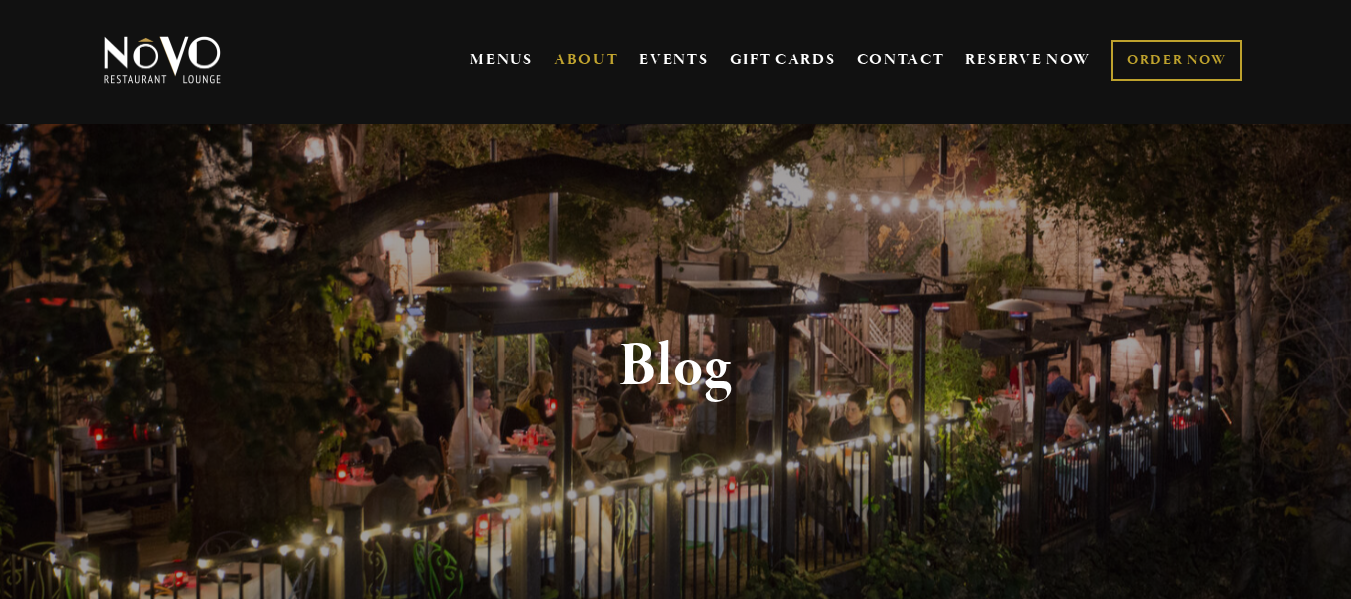 scroll, scrollTop: 0, scrollLeft: 0, axis: both 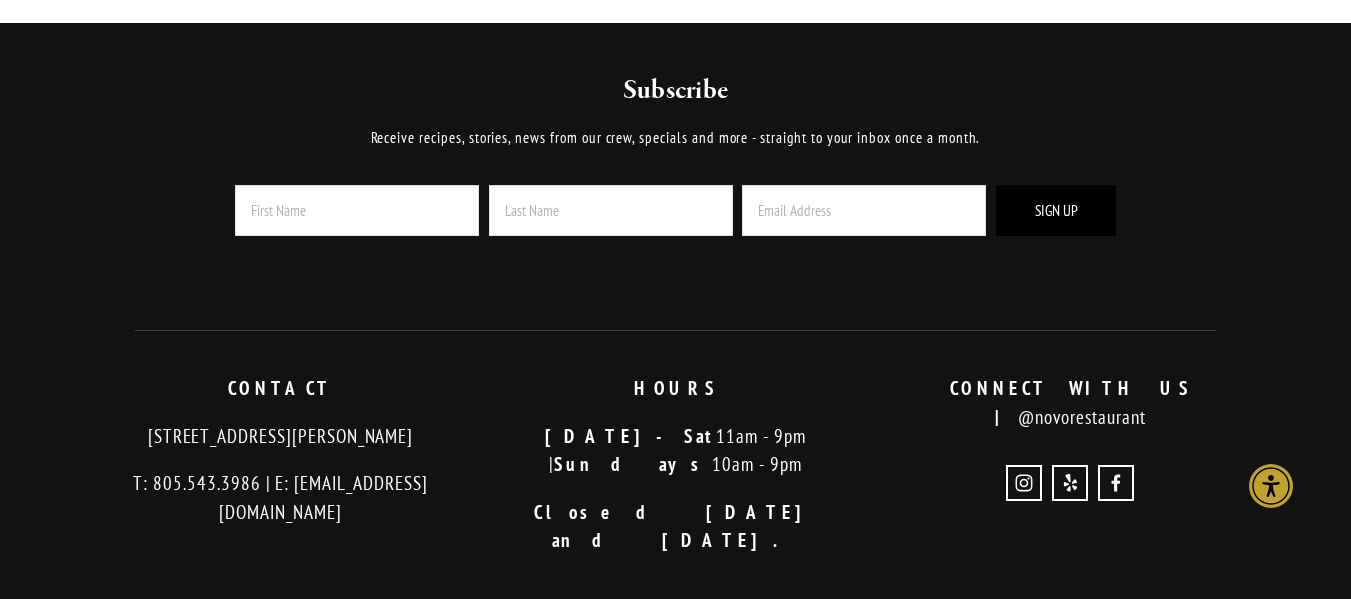 drag, startPoint x: 1365, startPoint y: 37, endPoint x: 1365, endPoint y: 452, distance: 415 